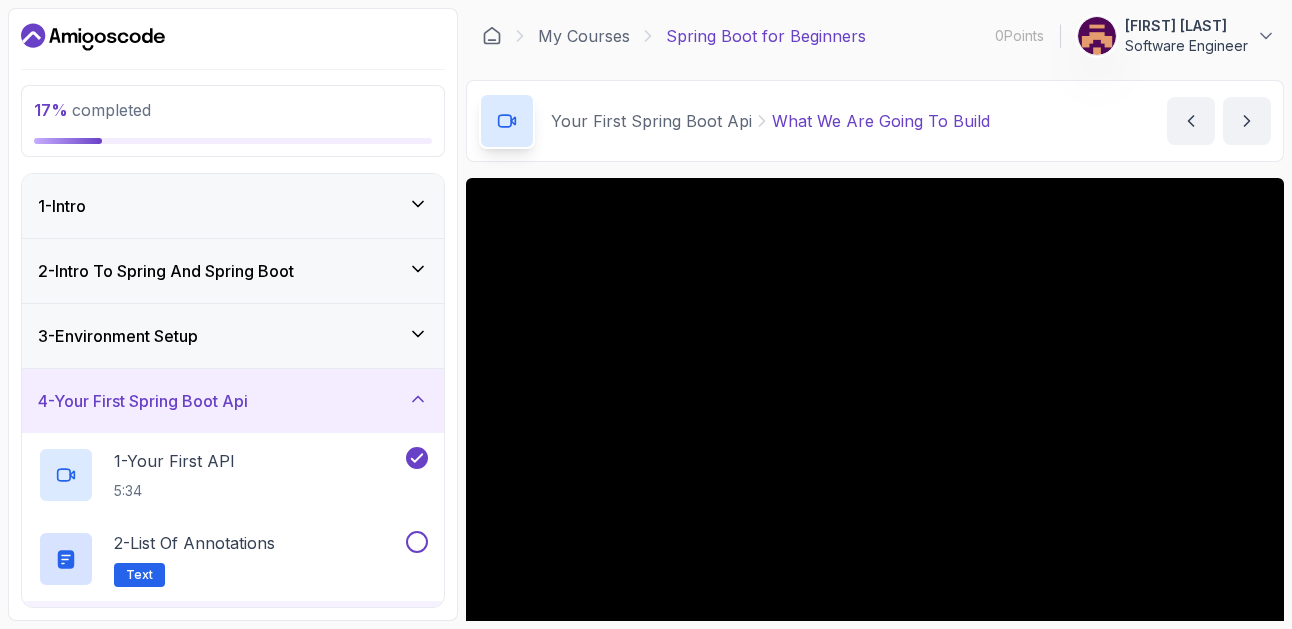 scroll, scrollTop: 0, scrollLeft: 0, axis: both 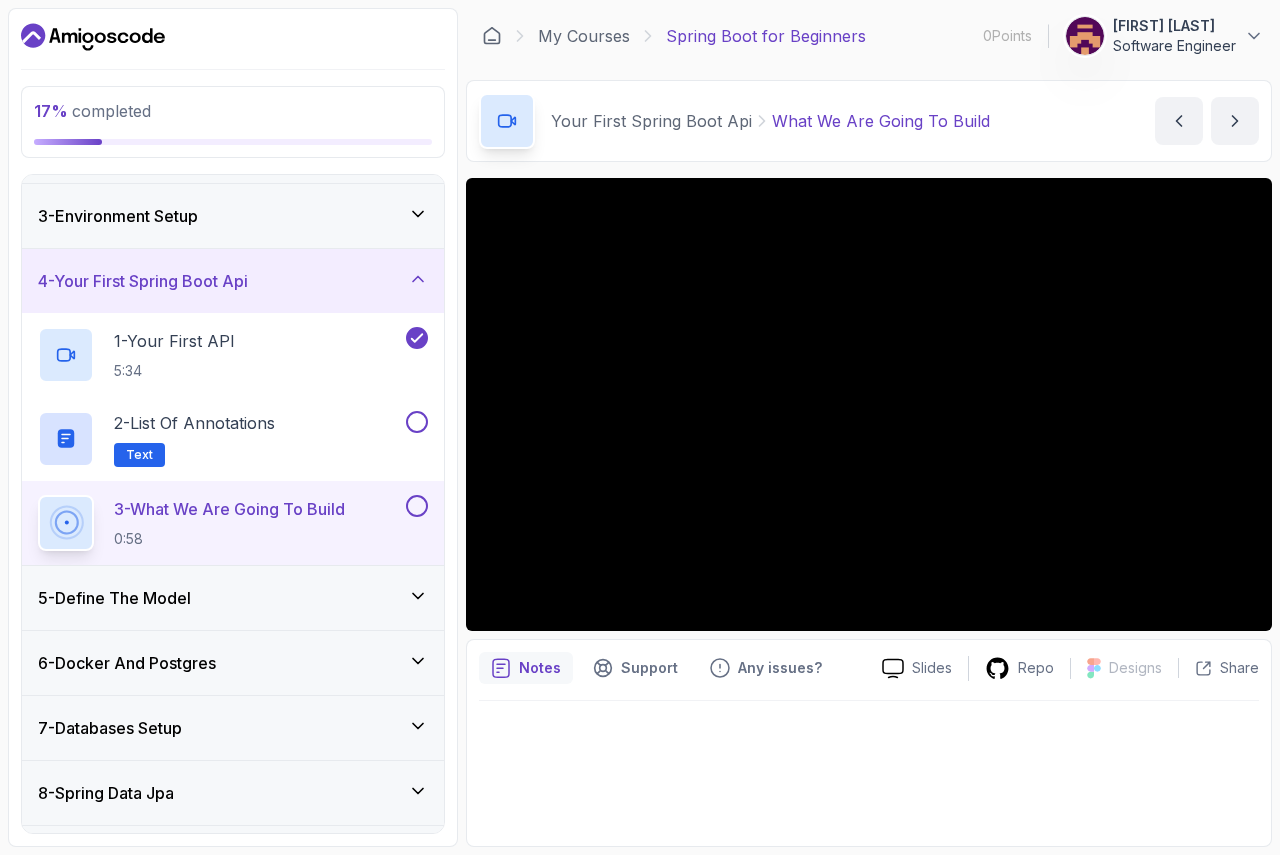 click 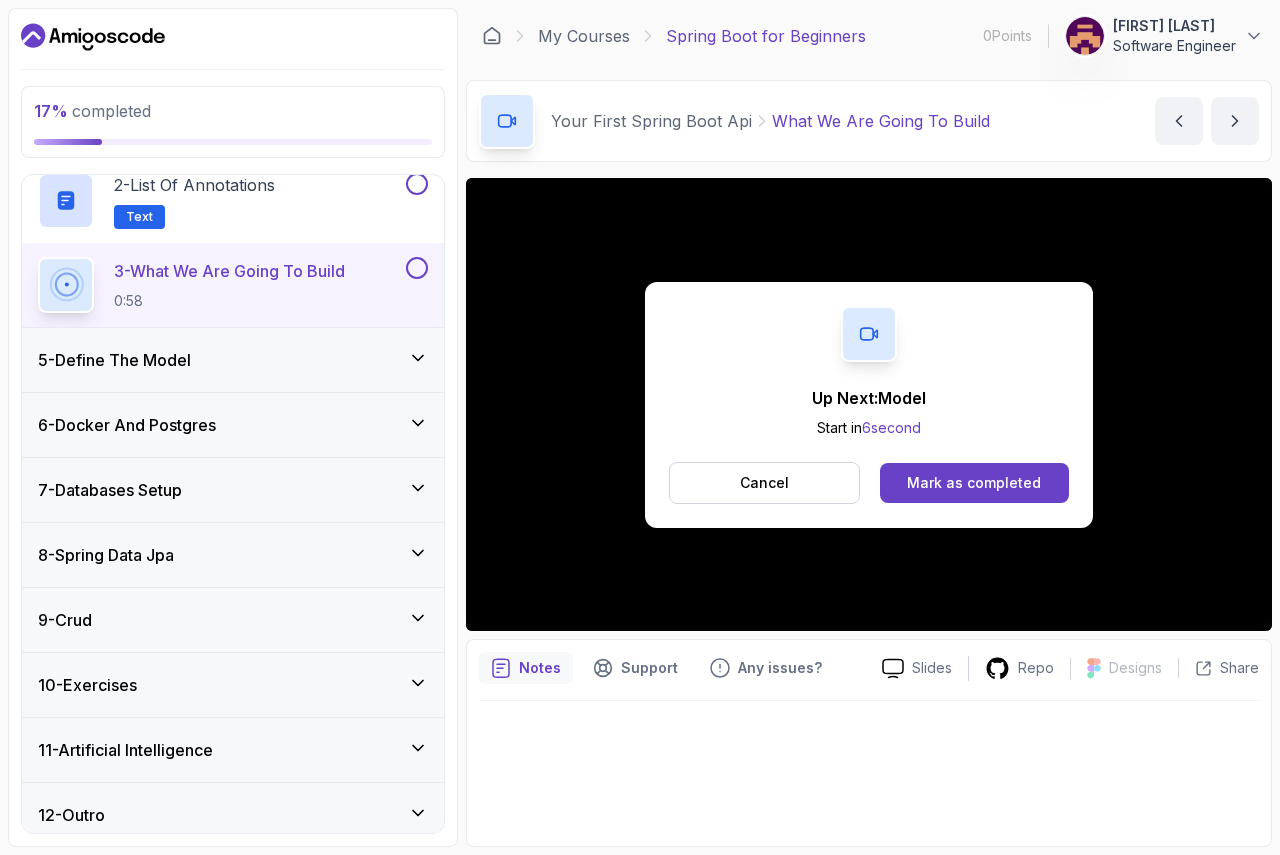 scroll, scrollTop: 373, scrollLeft: 0, axis: vertical 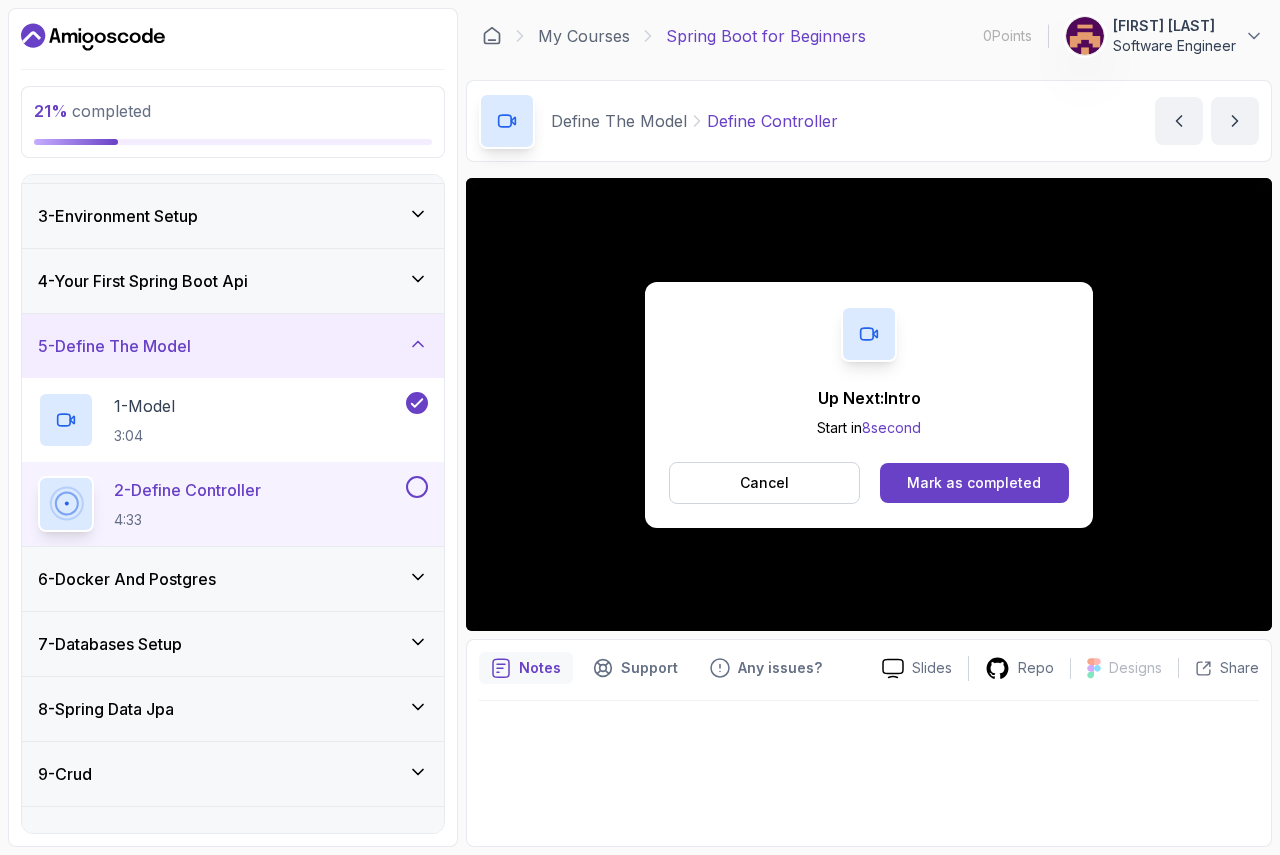 click on "Up Next:  Intro Start in  8  second Cancel Mark as completed" at bounding box center [869, 404] 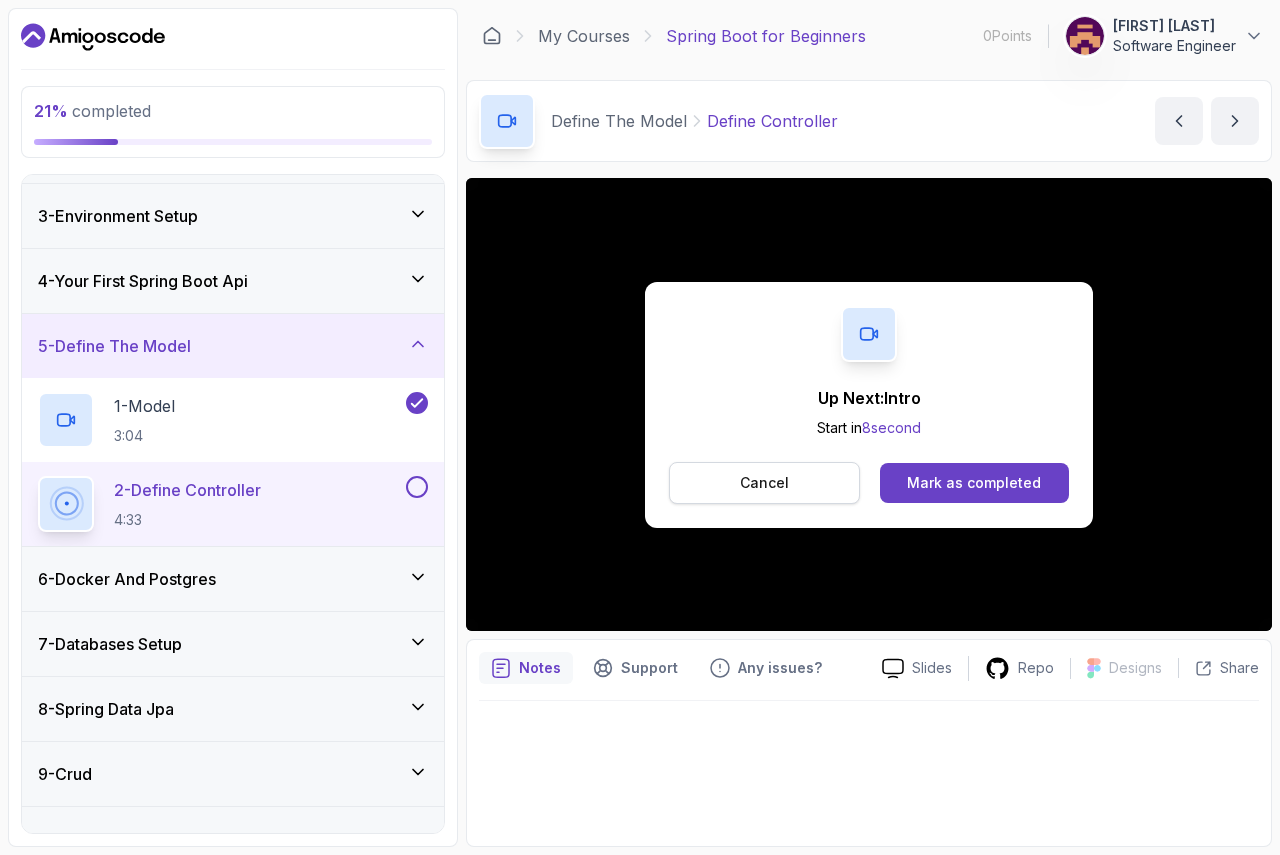 click on "Cancel" at bounding box center (764, 483) 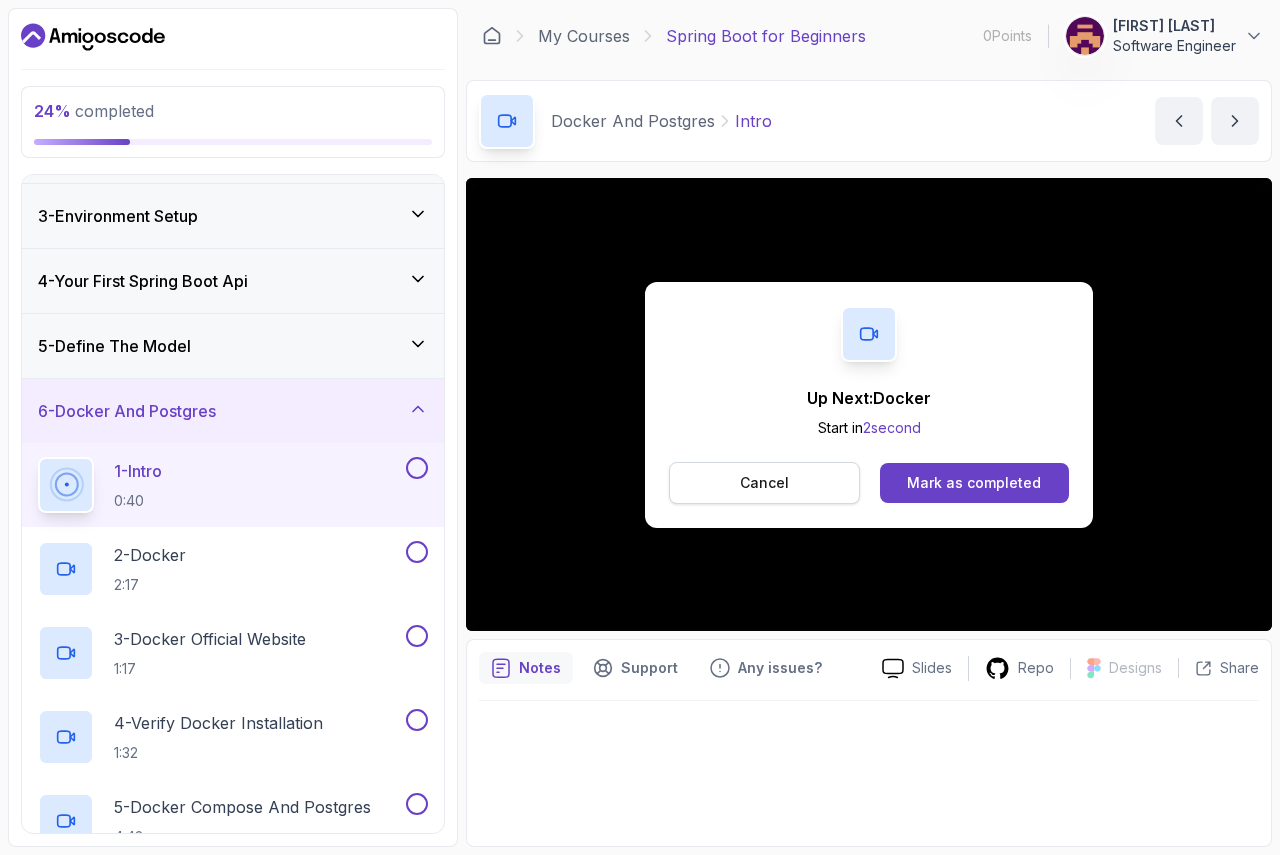 click on "Cancel" at bounding box center [764, 483] 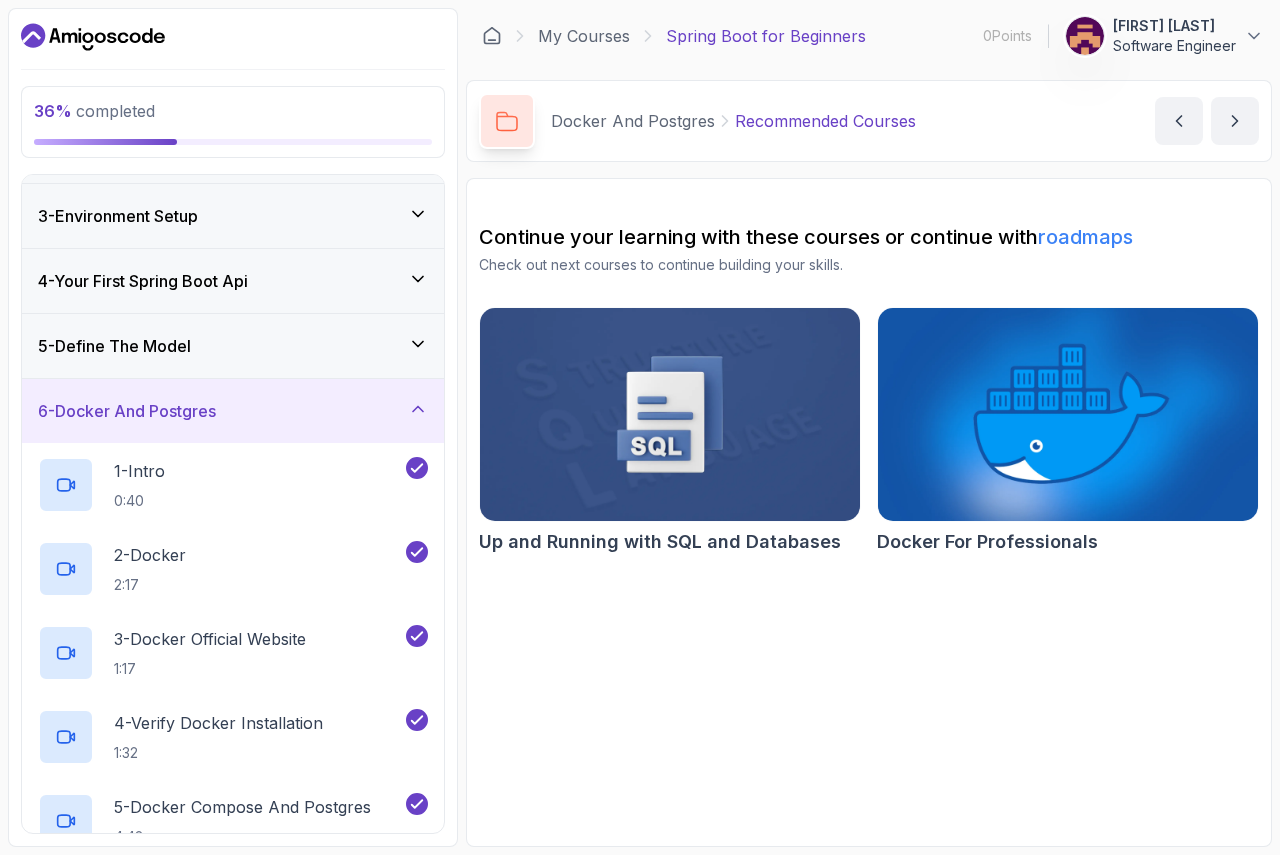 click on "Continue your learning with these courses or continue with  roadmaps Check out next courses to continue building your skills. Up and Running with SQL and Databases Docker For Professionals" at bounding box center (869, 512) 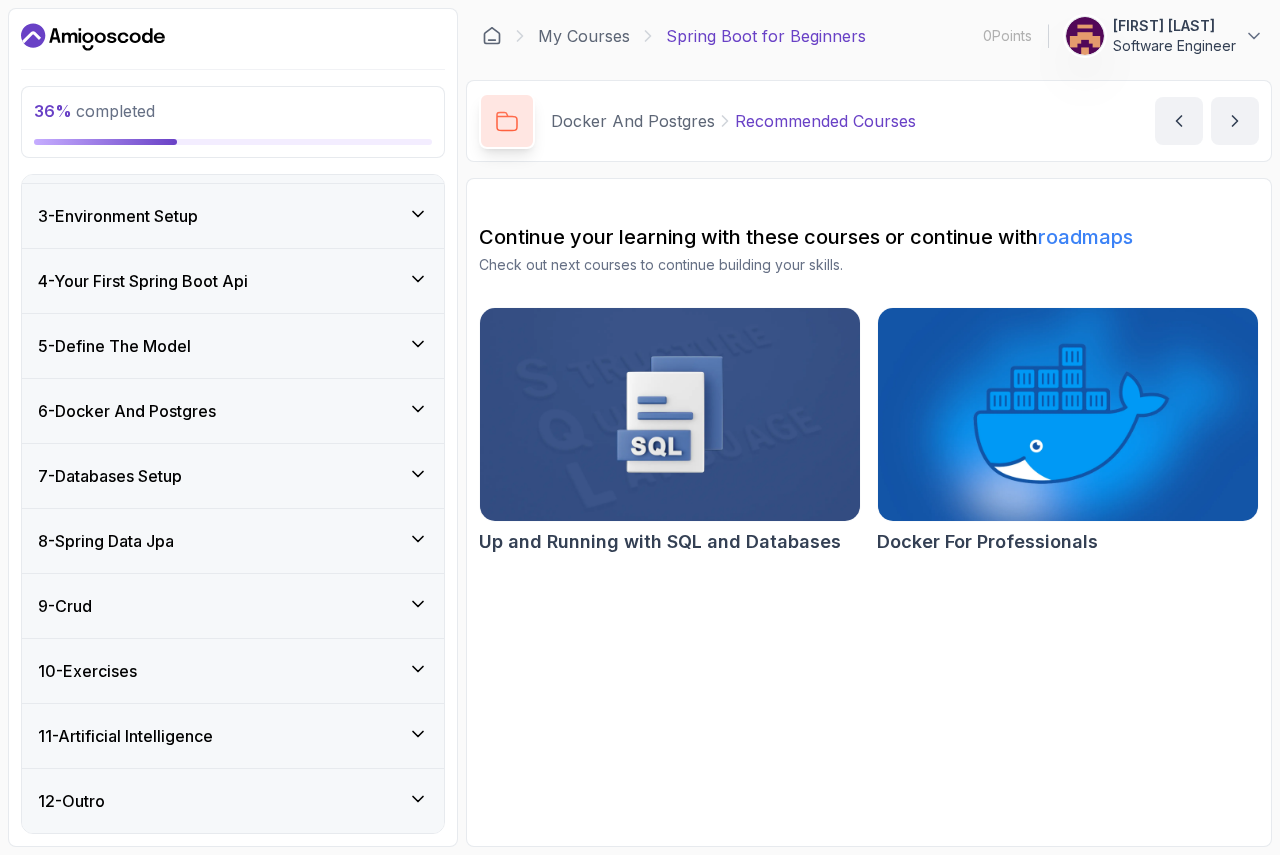 click on "6  -  Docker And Postgres" at bounding box center (233, 411) 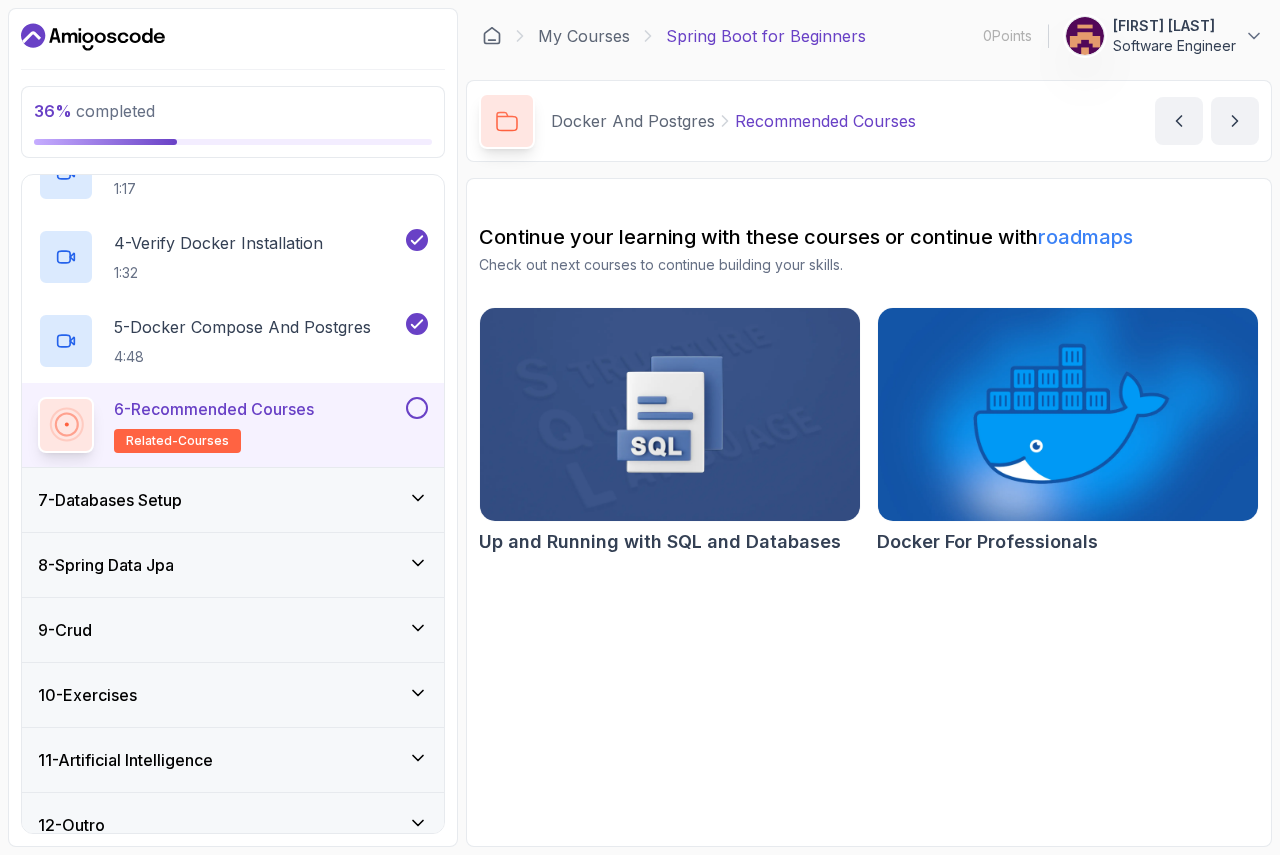 scroll, scrollTop: 625, scrollLeft: 0, axis: vertical 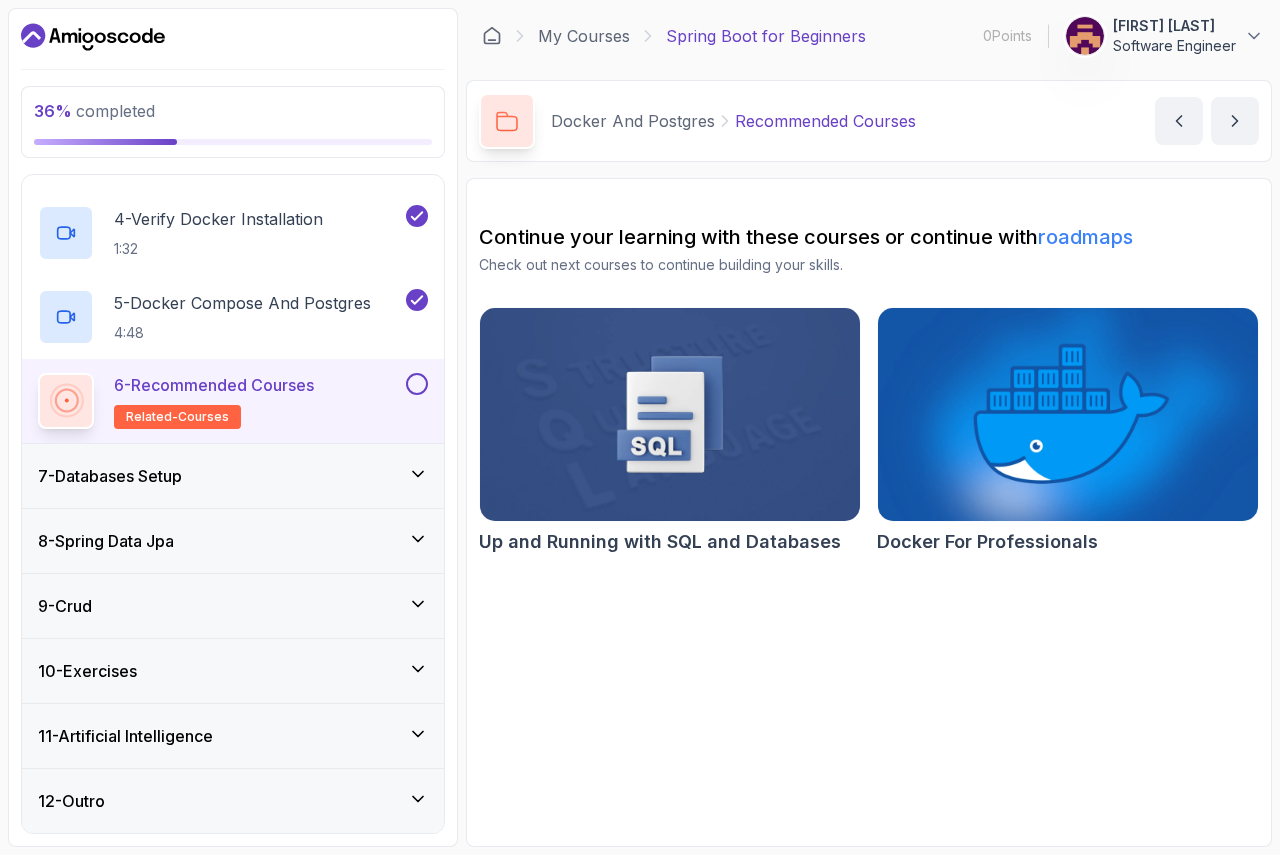 click at bounding box center [417, 384] 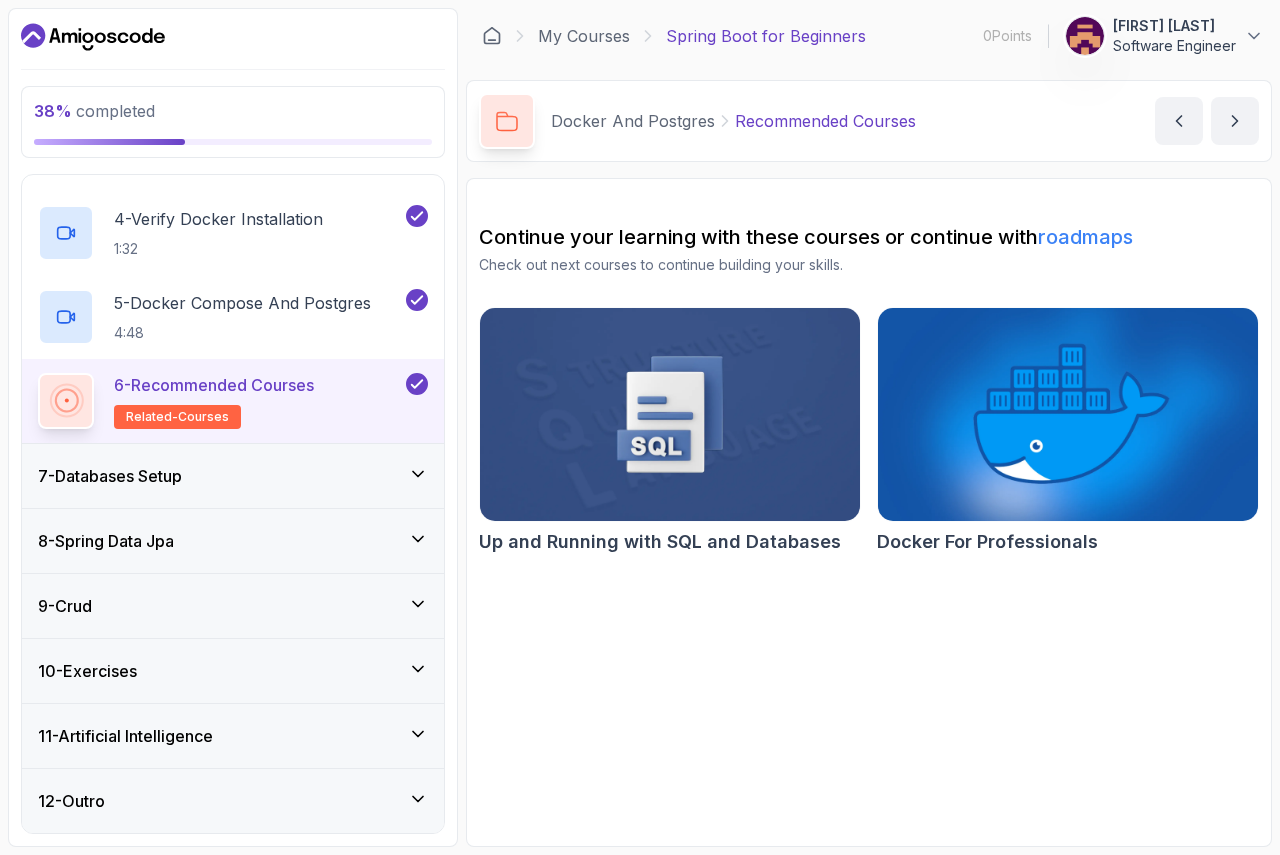 click on "7  -  Databases Setup" at bounding box center [233, 476] 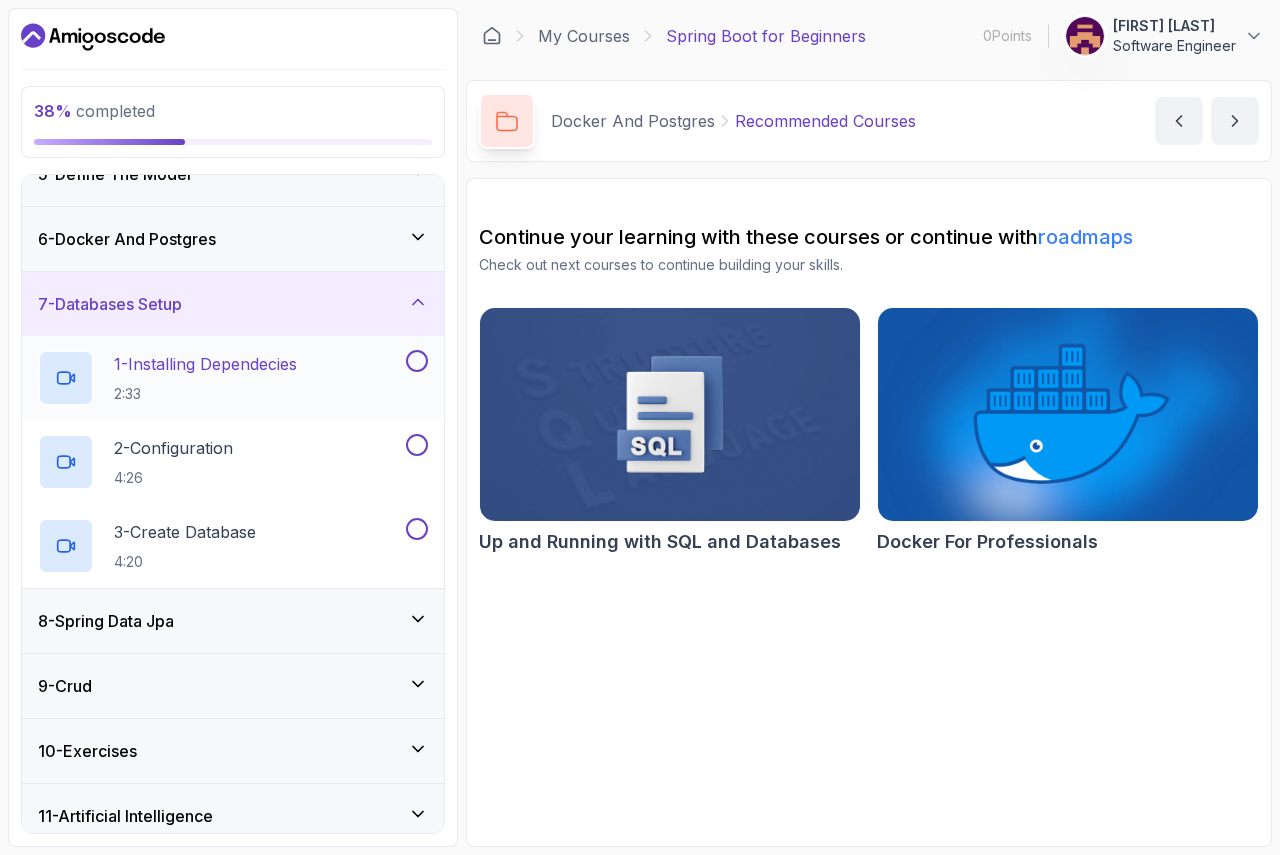 scroll, scrollTop: 253, scrollLeft: 0, axis: vertical 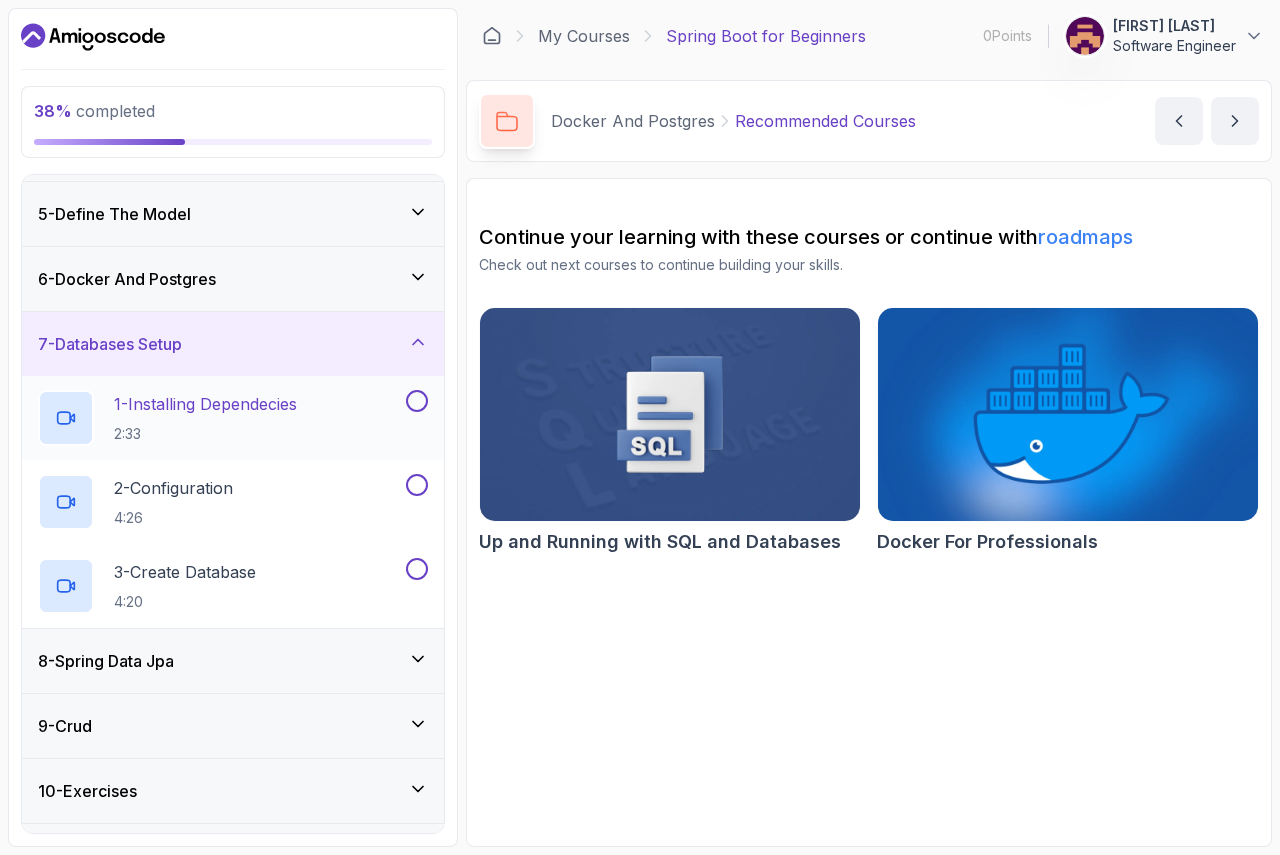 click on "1  -  Installing Dependecies 2:33" at bounding box center [220, 418] 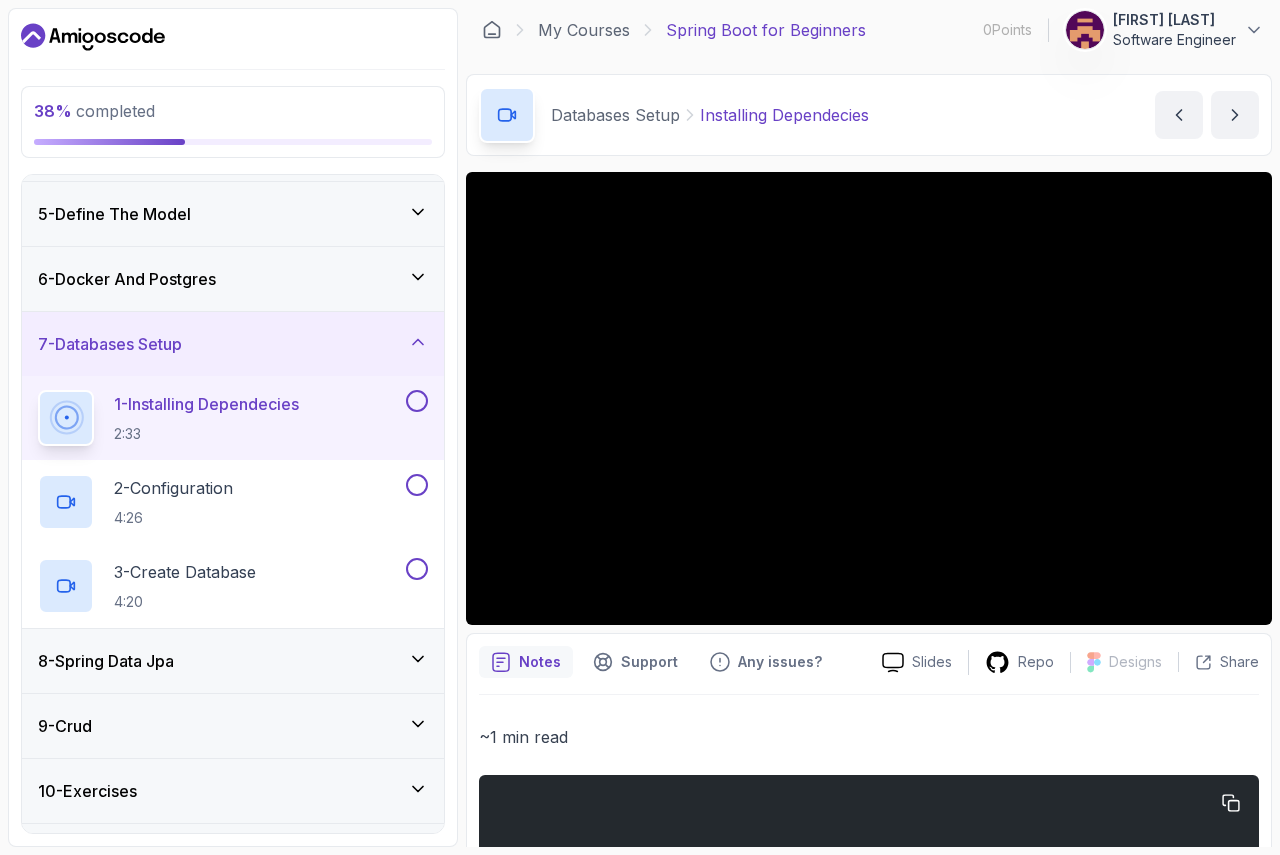 scroll, scrollTop: 0, scrollLeft: 0, axis: both 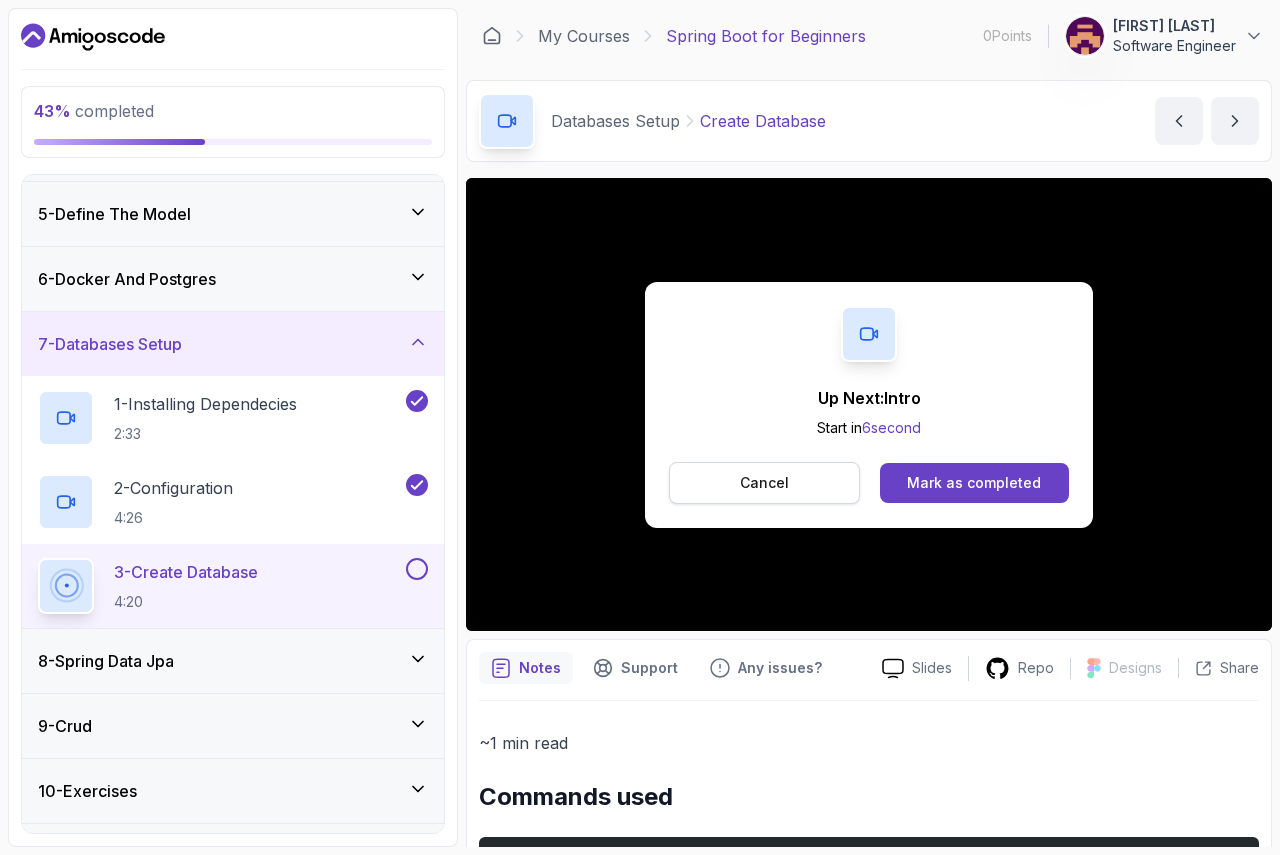 click on "Cancel" at bounding box center [764, 483] 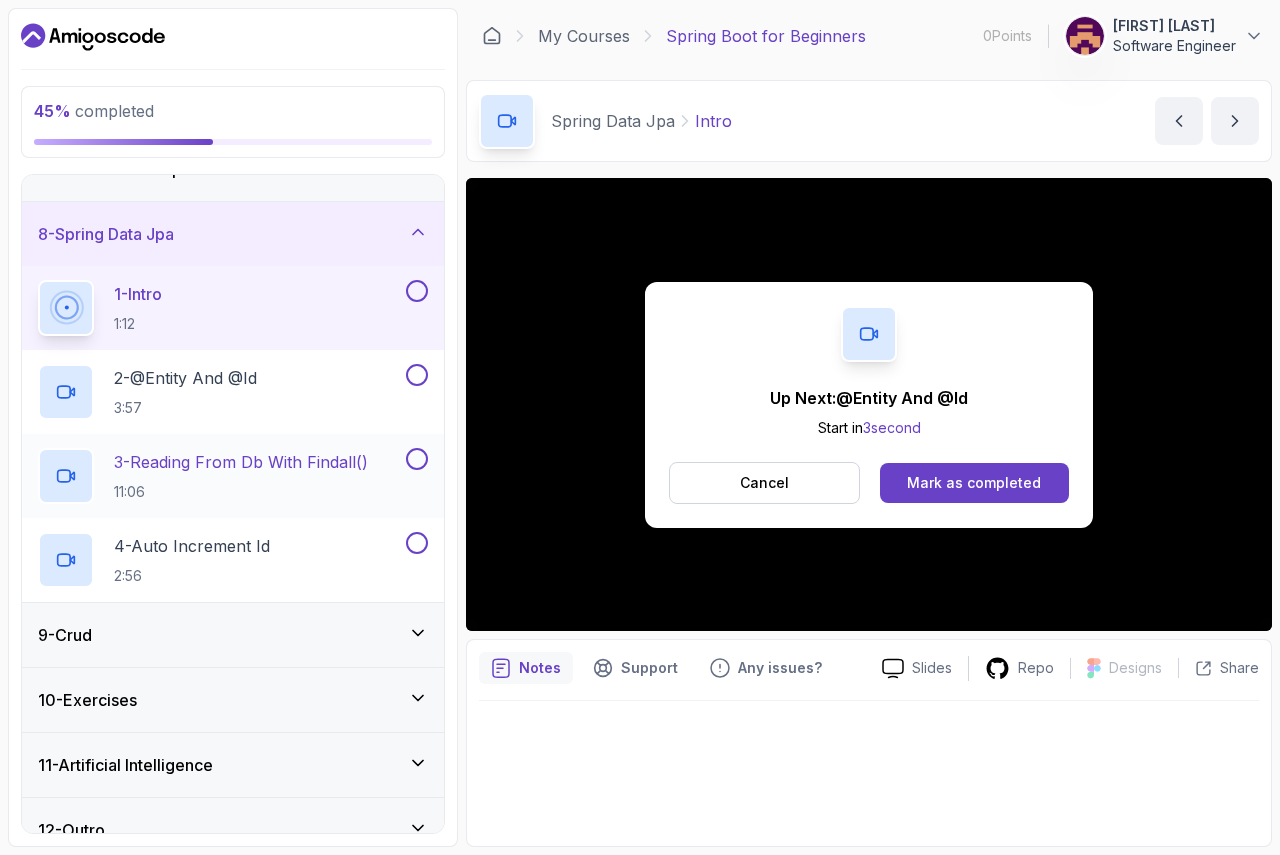 scroll, scrollTop: 457, scrollLeft: 0, axis: vertical 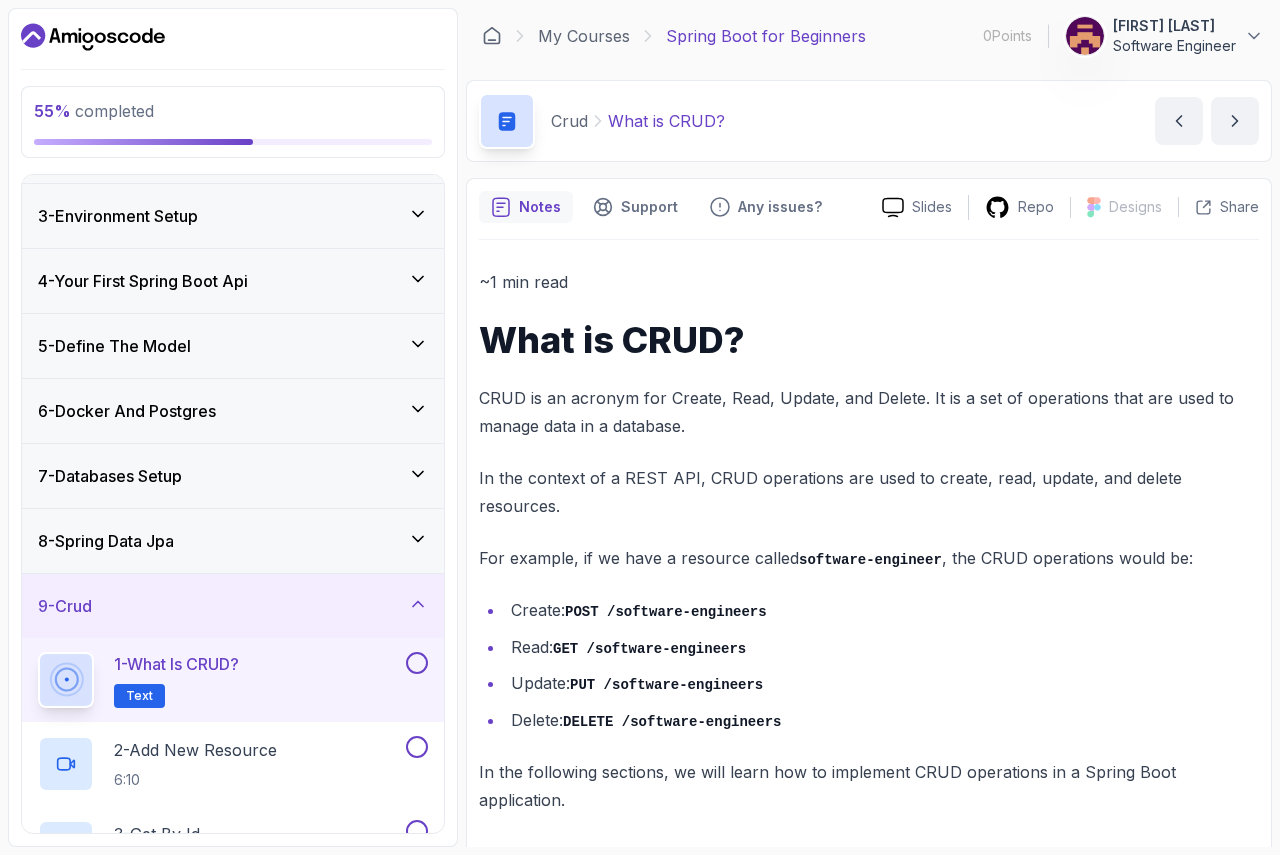 click on "CRUD is an acronym for Create, Read, Update, and Delete. It is a set of operations that are used to manage data in a database." at bounding box center [869, 412] 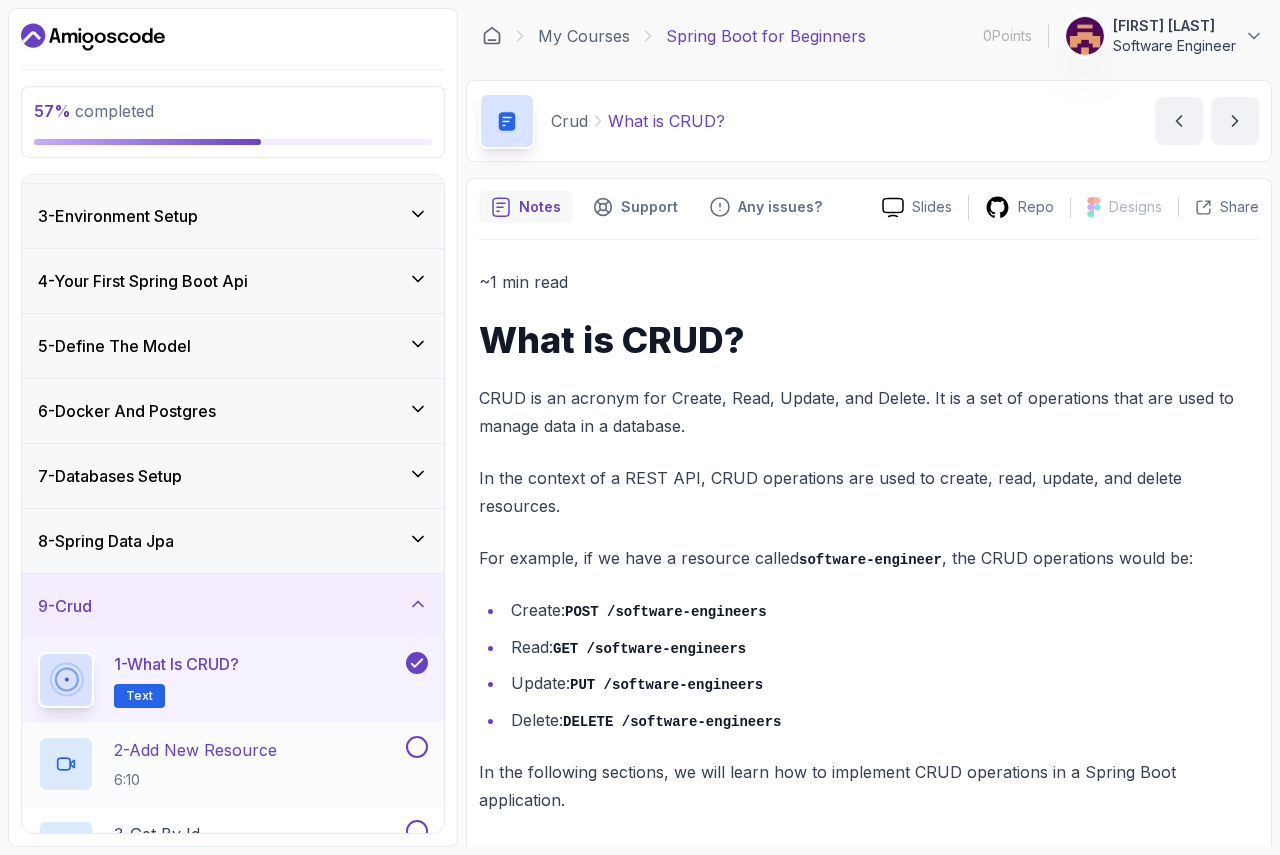 click on "2  -  Add New Resource" at bounding box center [195, 750] 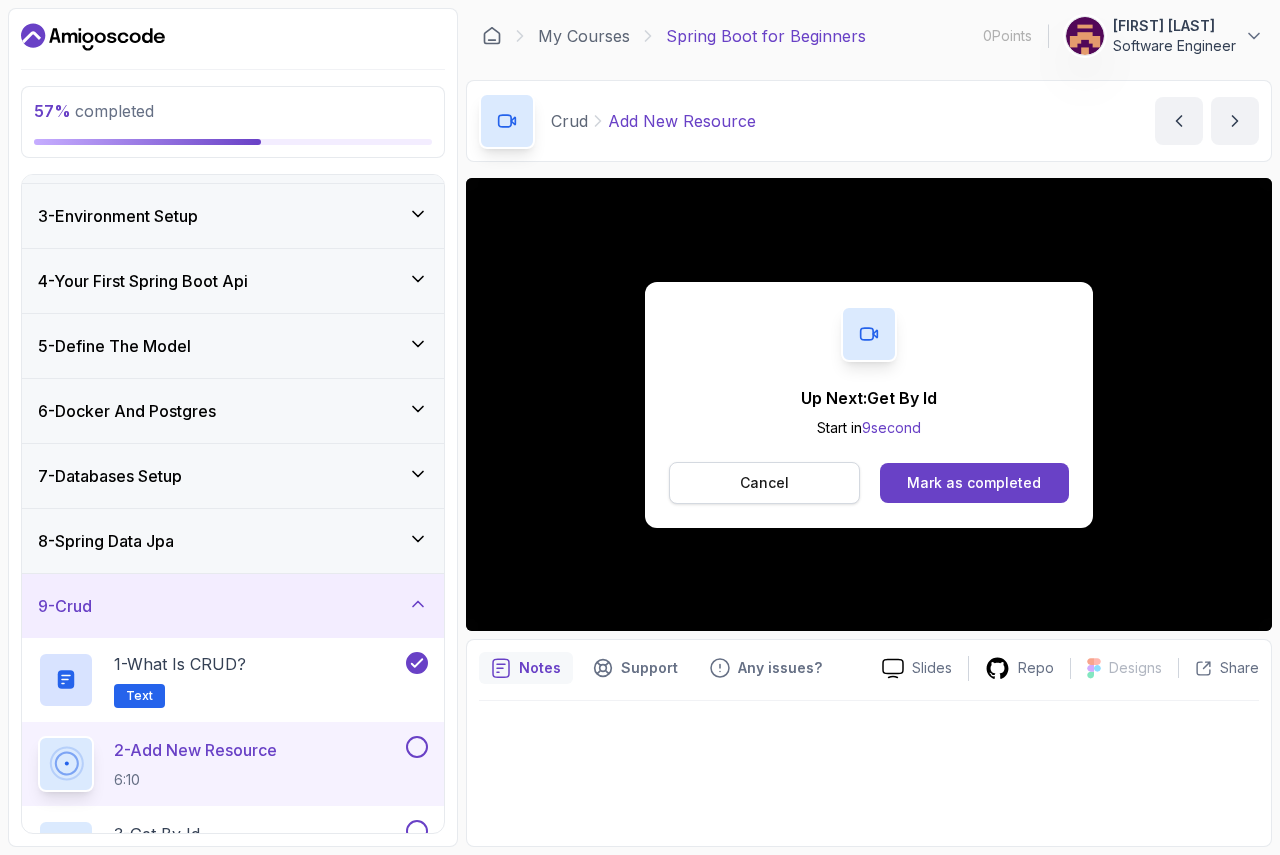 click on "Cancel" at bounding box center [764, 483] 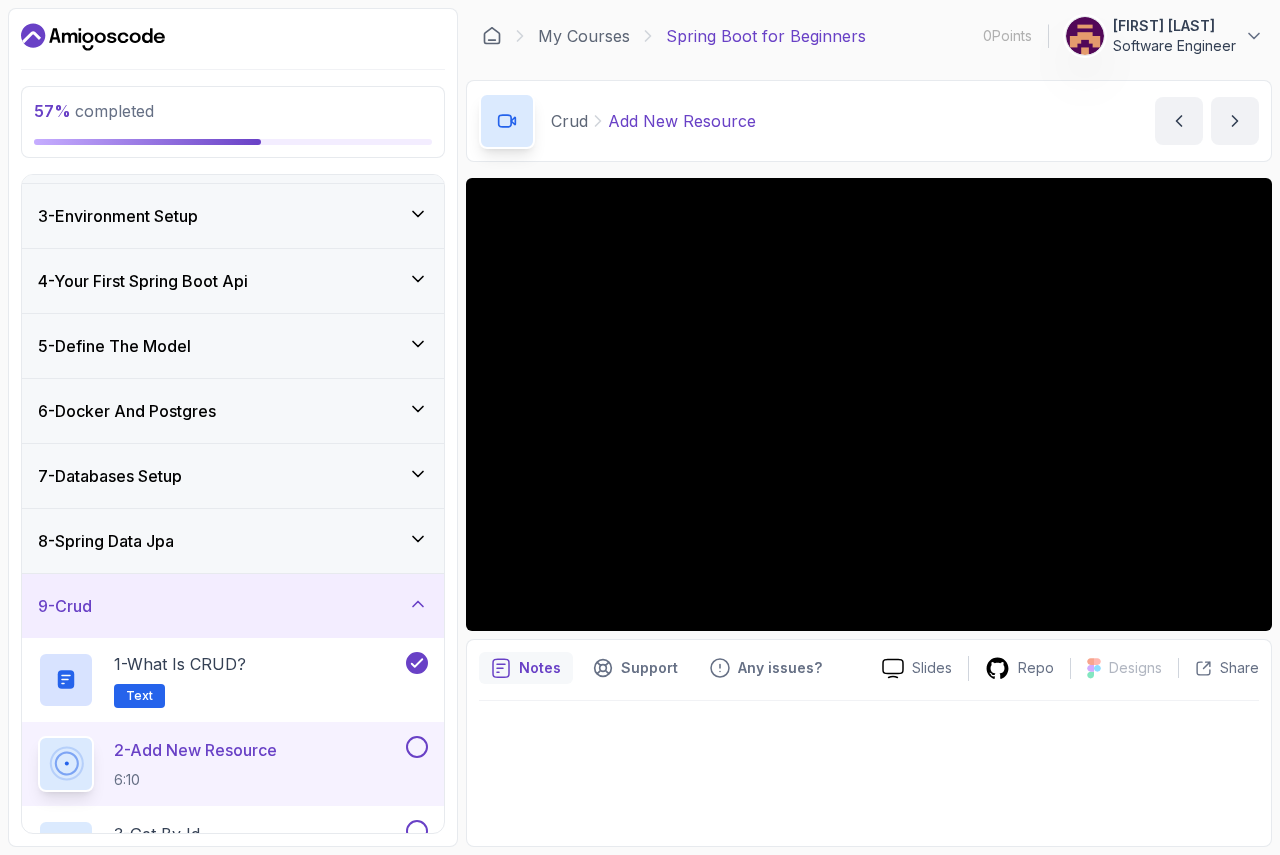 click at bounding box center (869, 767) 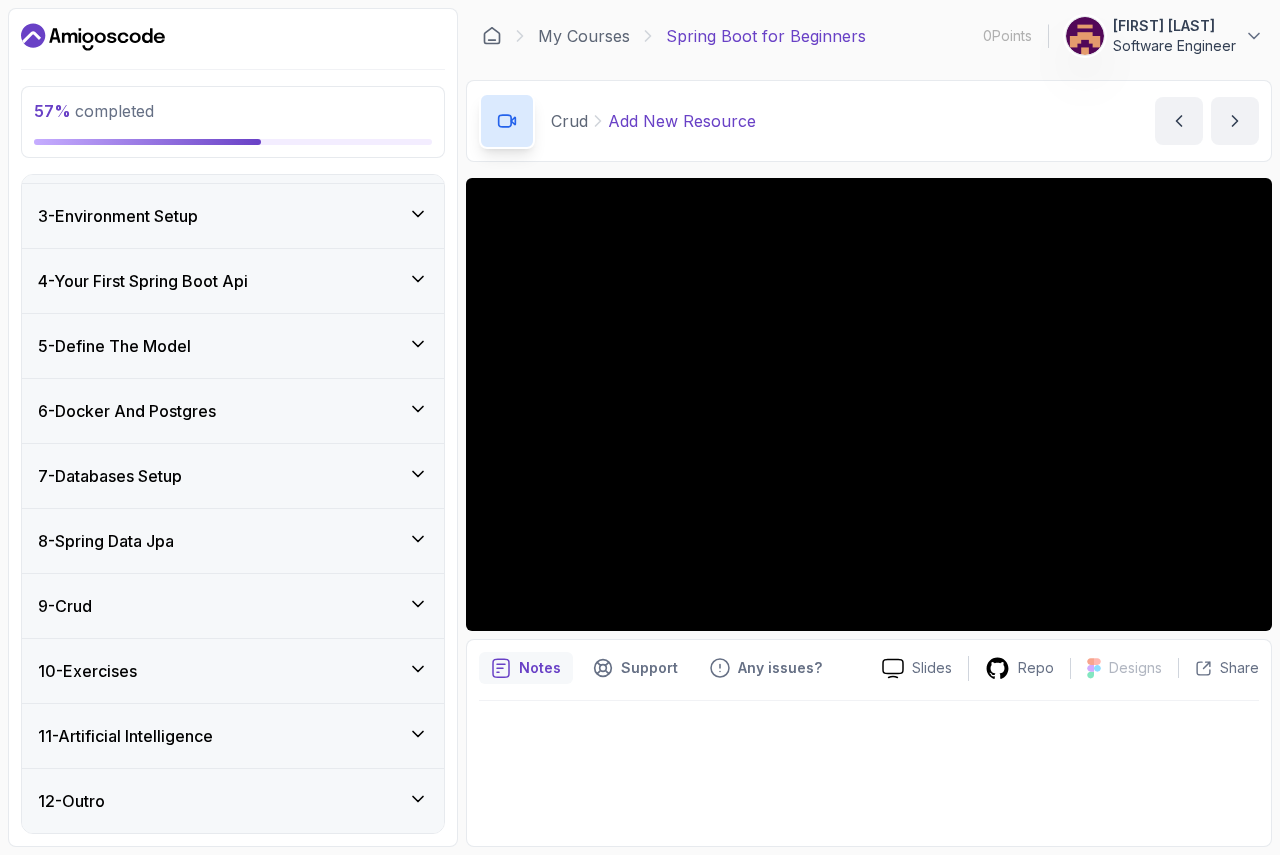 click on "9  -  Crud" at bounding box center (233, 606) 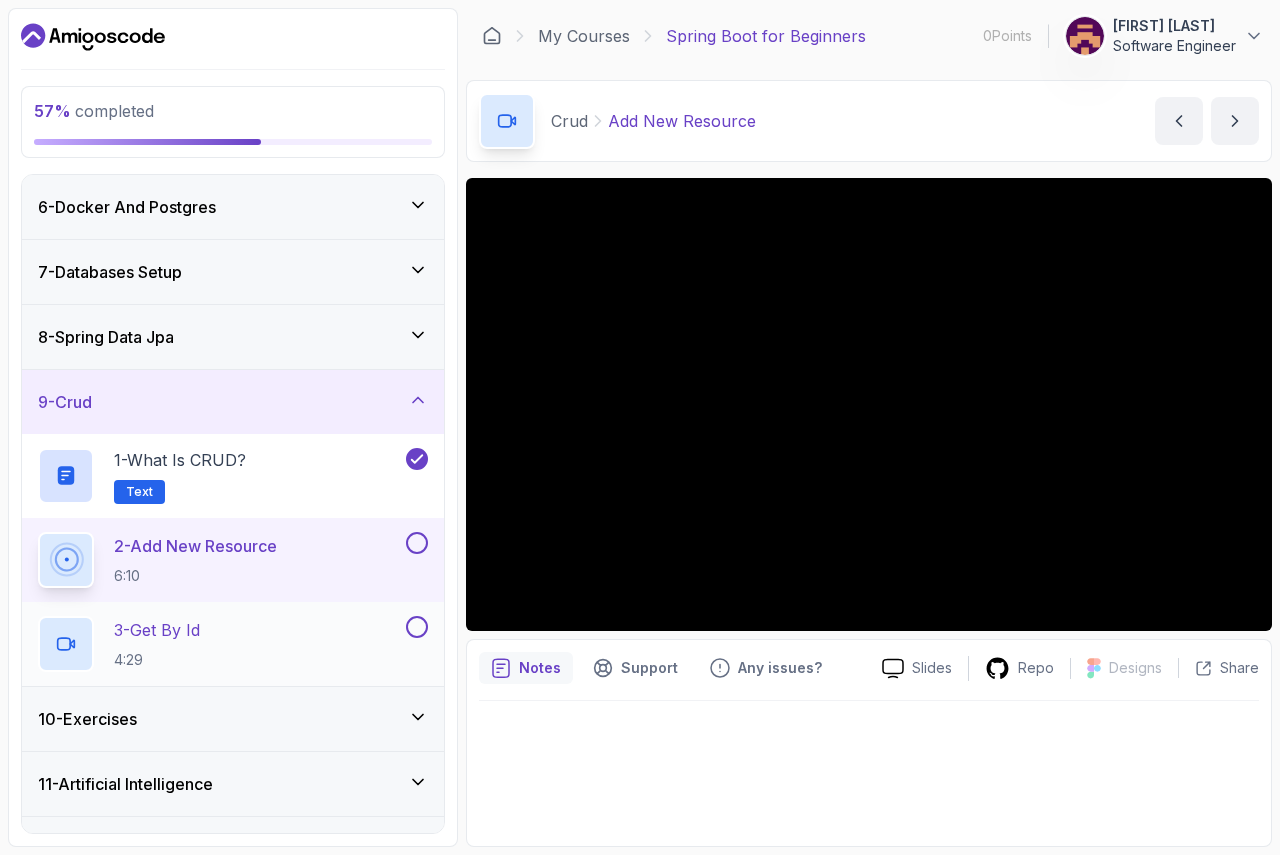 scroll, scrollTop: 373, scrollLeft: 0, axis: vertical 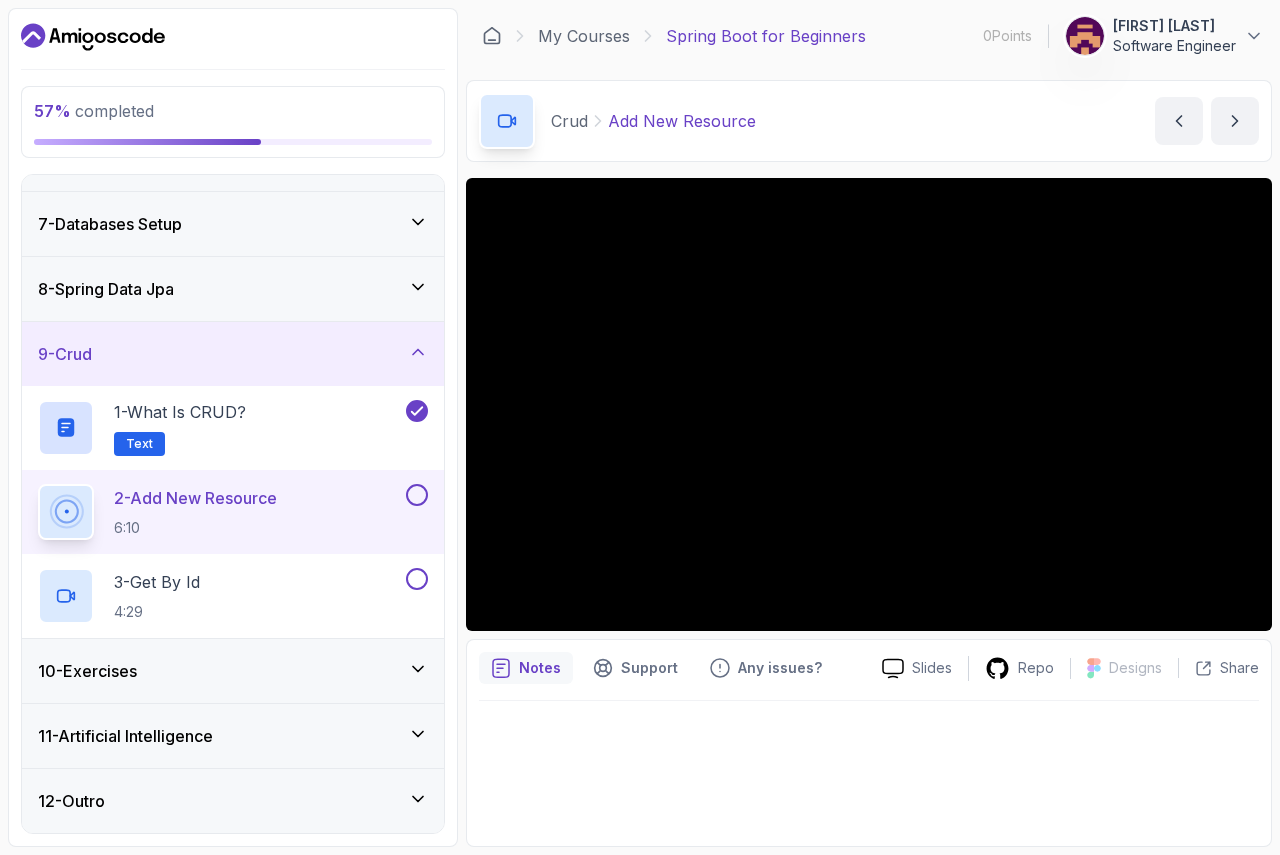 click on "10  -  Exercises" at bounding box center [233, 671] 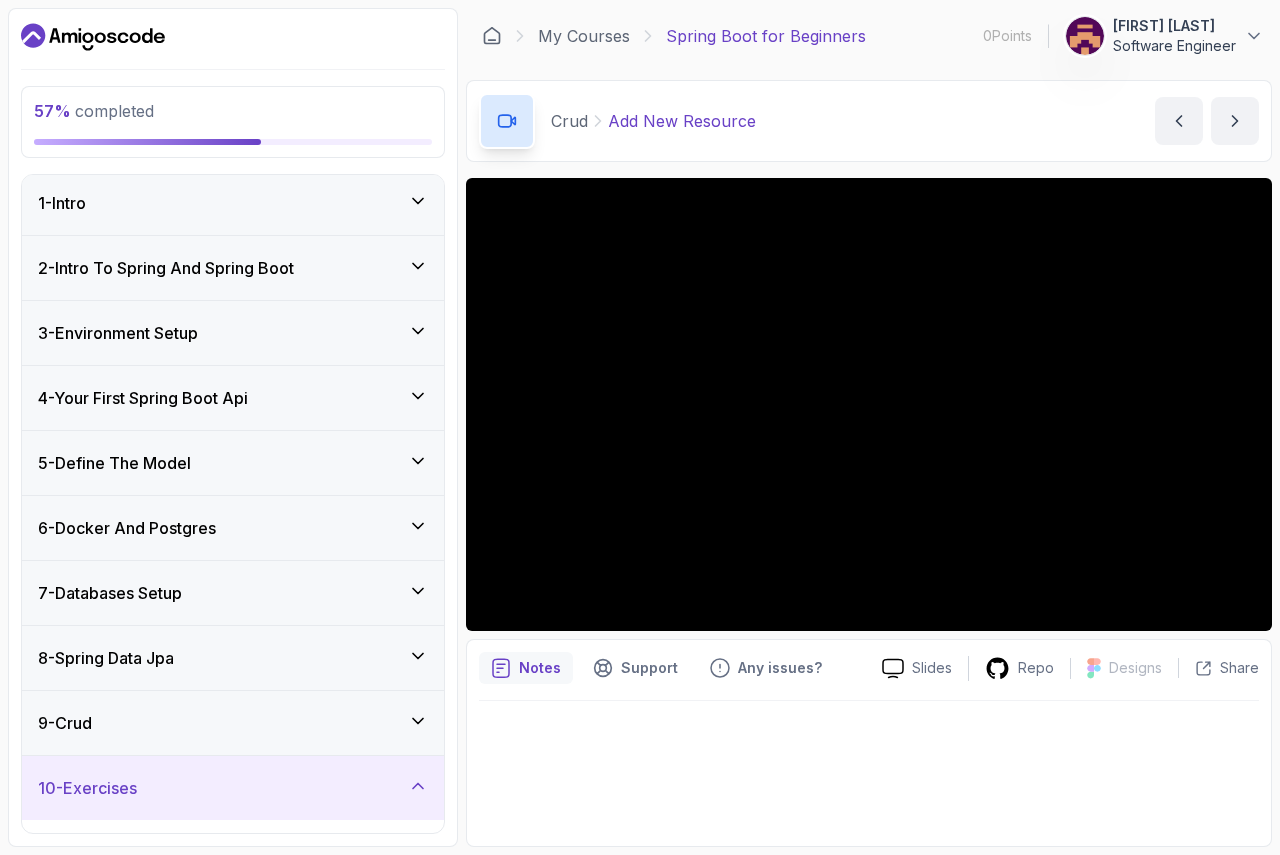 scroll, scrollTop: 0, scrollLeft: 0, axis: both 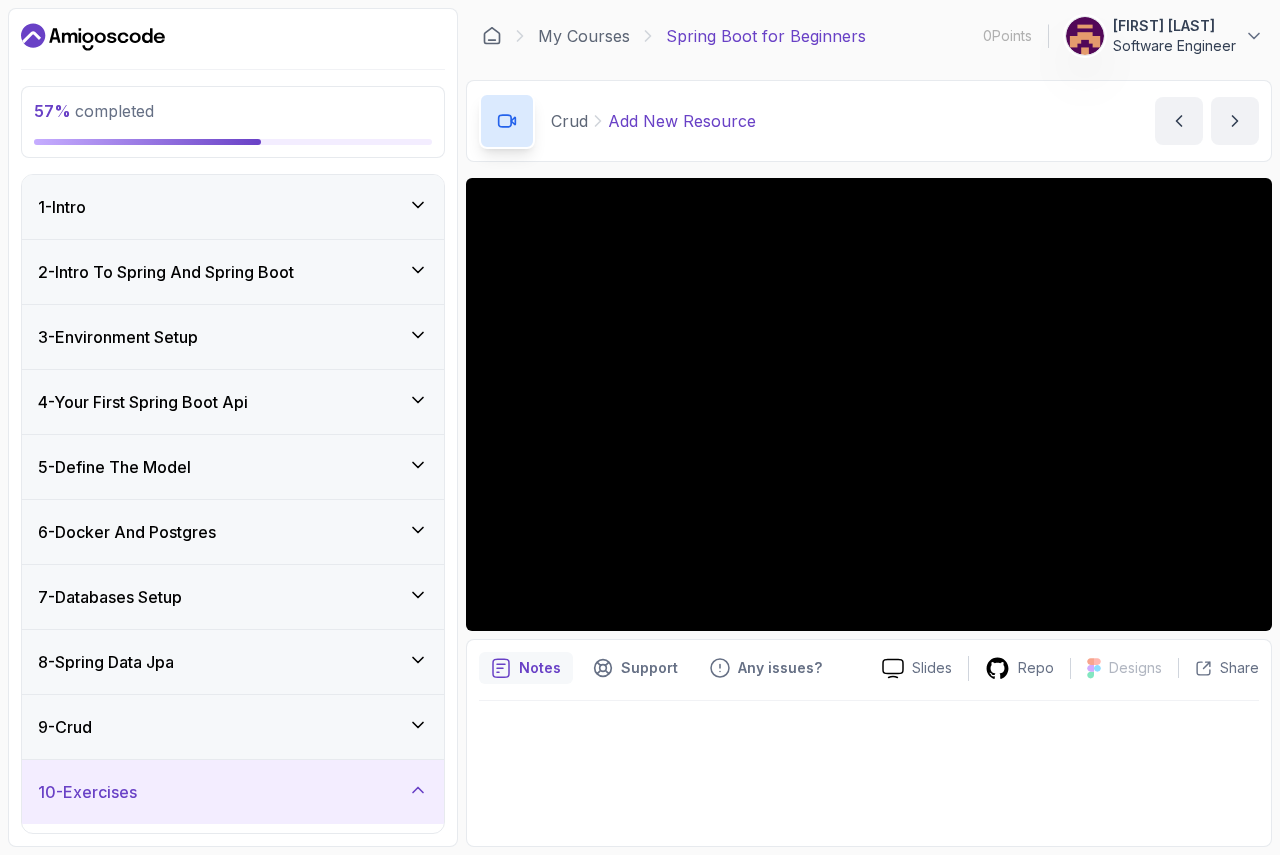 click on "Crud Add New Resource Add New Resource by  [NAME]" at bounding box center (869, 121) 